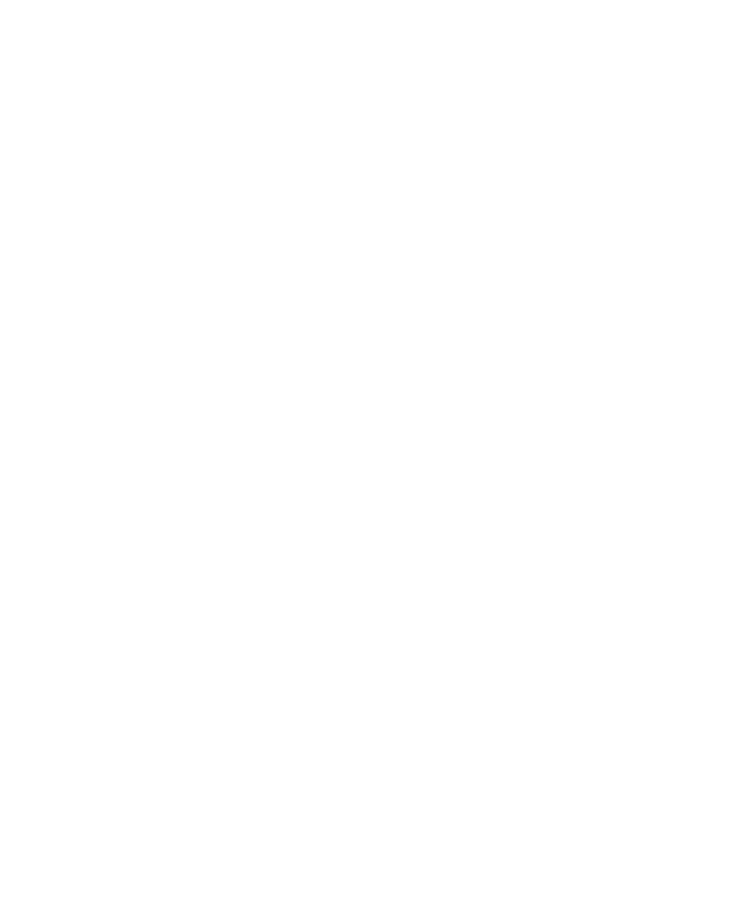 scroll, scrollTop: 0, scrollLeft: 0, axis: both 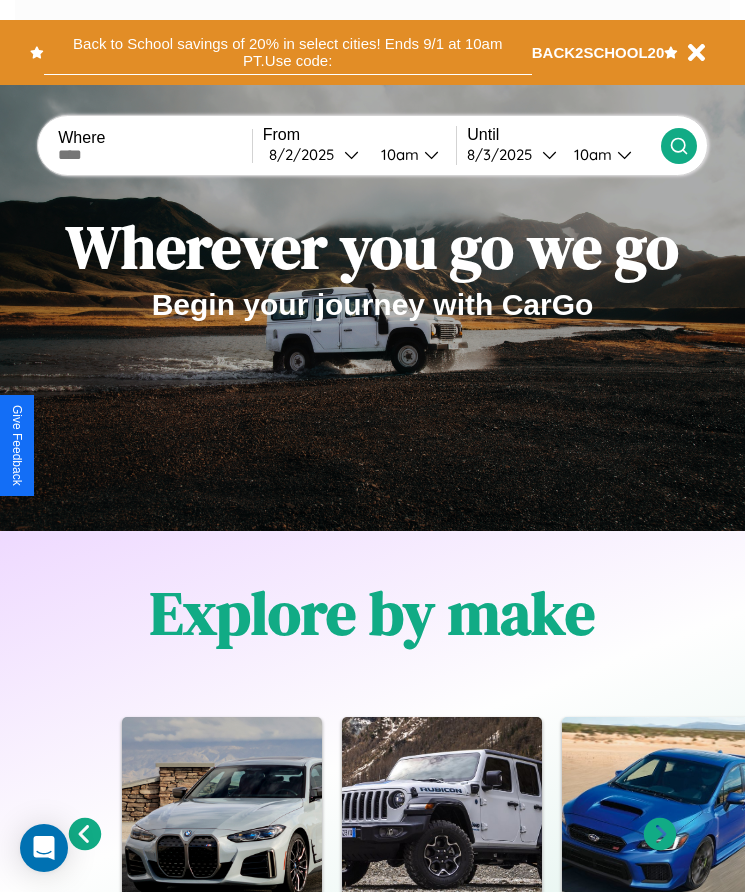 click on "Back to School savings of 20% in select cities! Ends 9/1 at 10am PT.  Use code:" at bounding box center (288, 52) 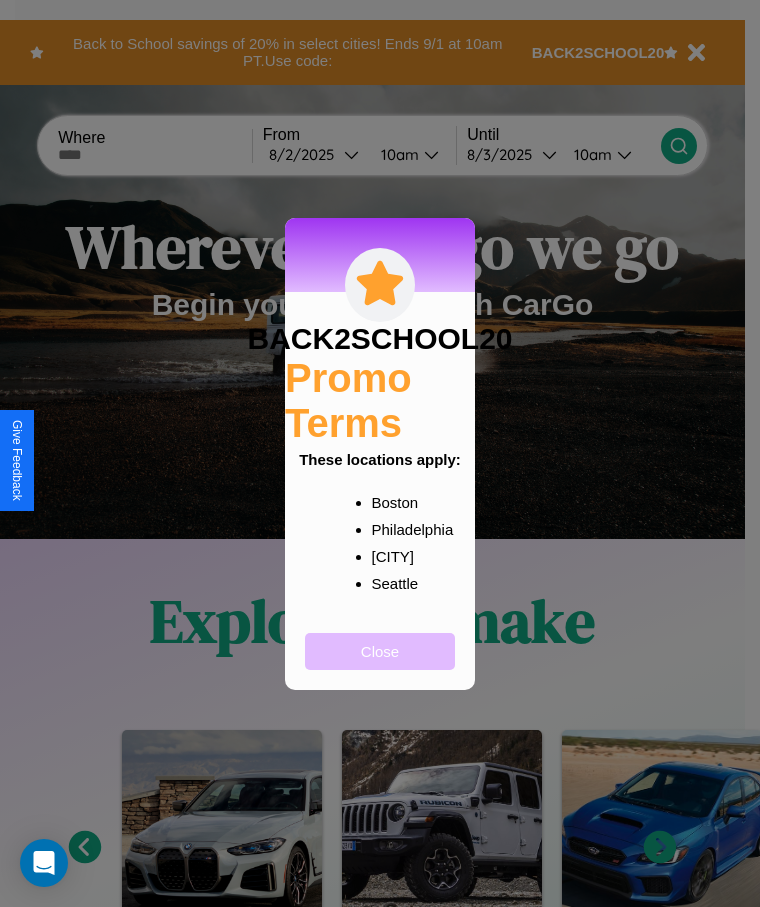 click on "Close" at bounding box center (380, 651) 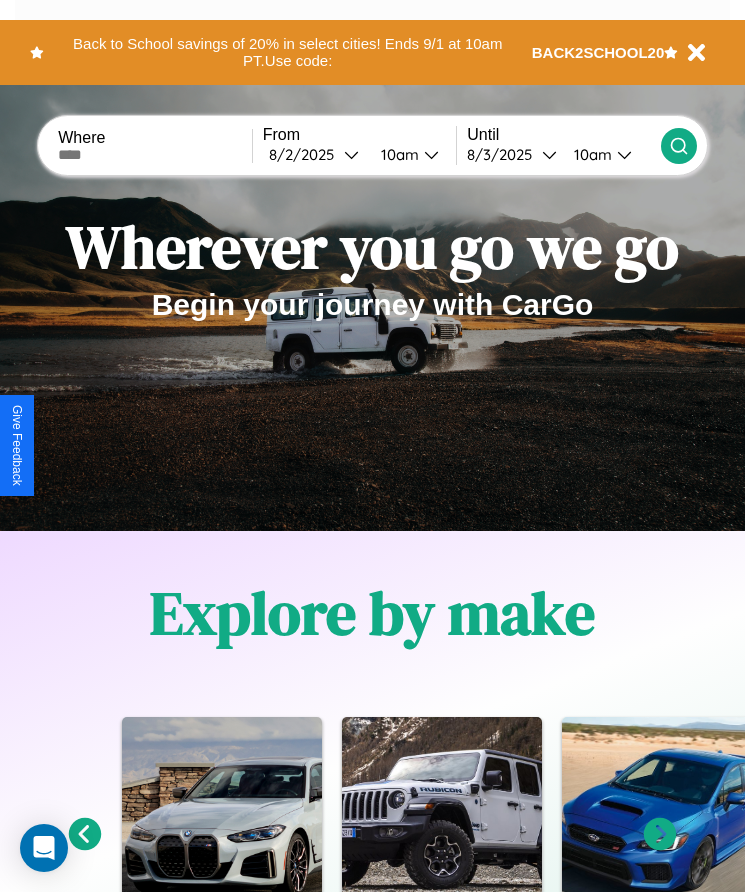 click at bounding box center [155, 155] 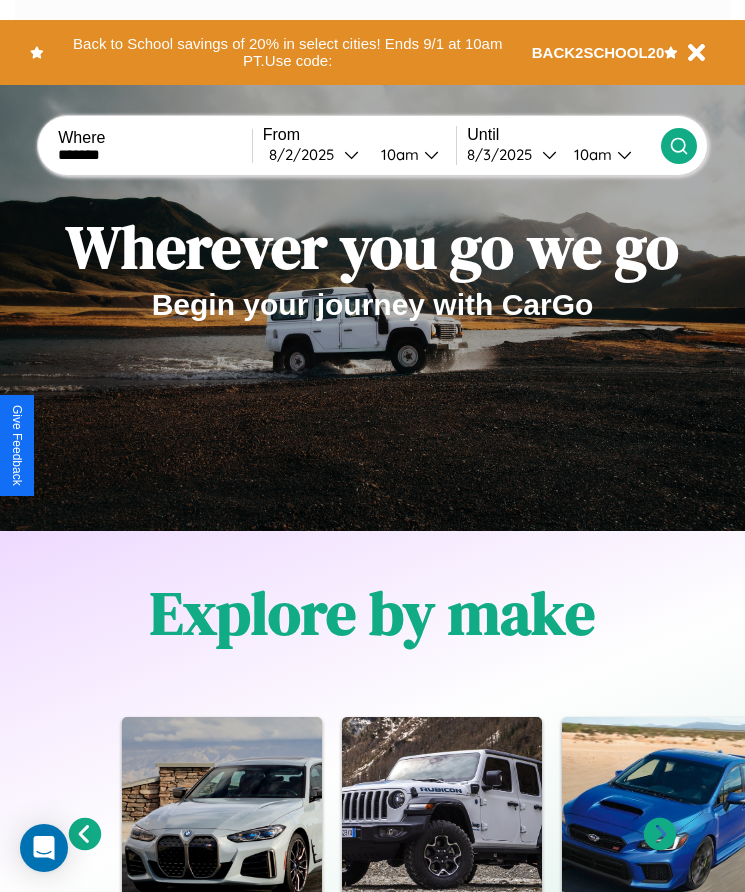 type on "*******" 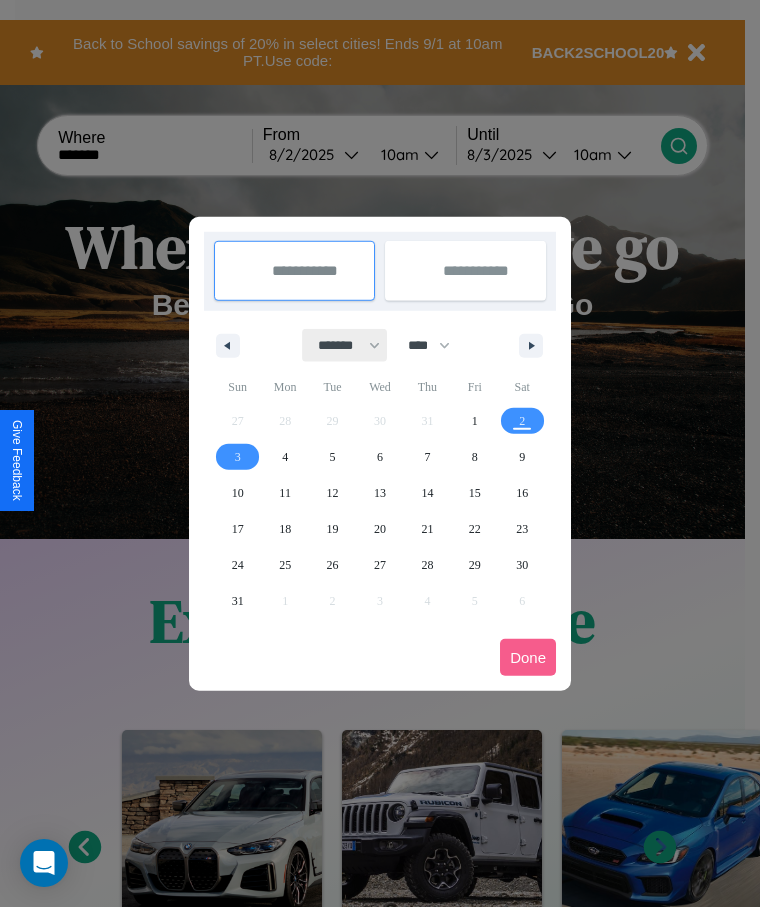 click on "******* ******** ***** ***** *** **** **** ****** ********* ******* ******** ********" at bounding box center (345, 345) 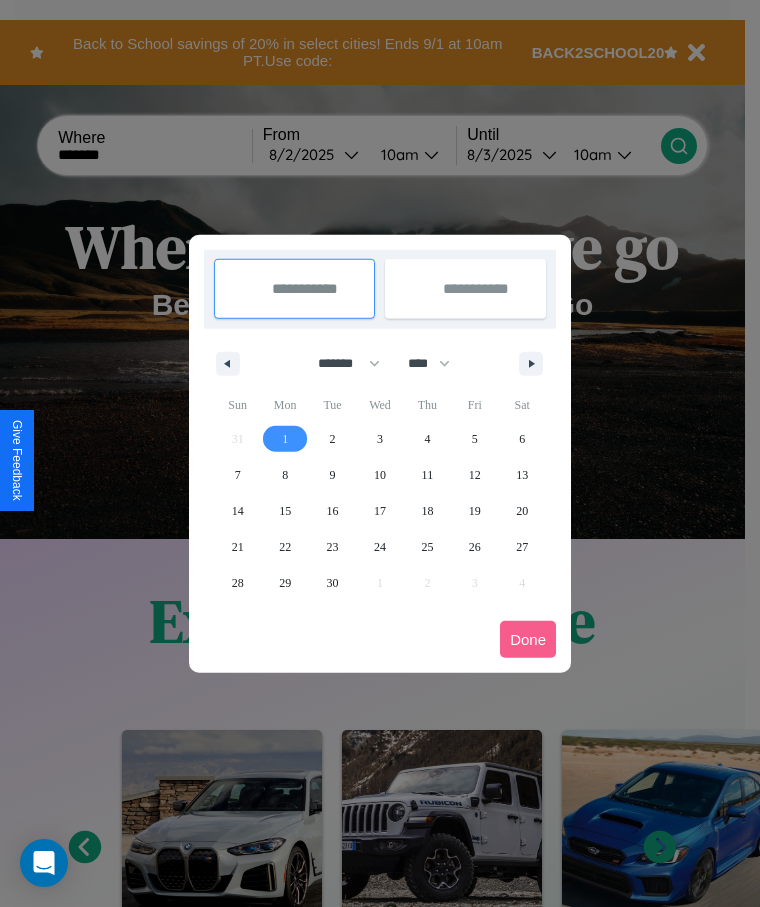 click on "1" at bounding box center (285, 439) 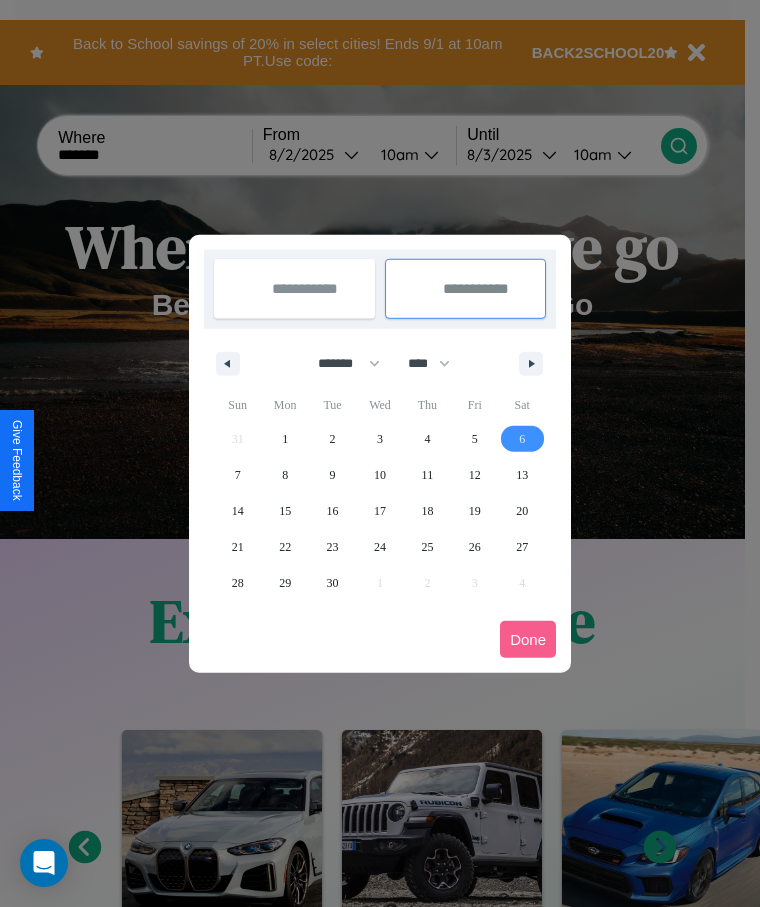 click on "6" at bounding box center [522, 439] 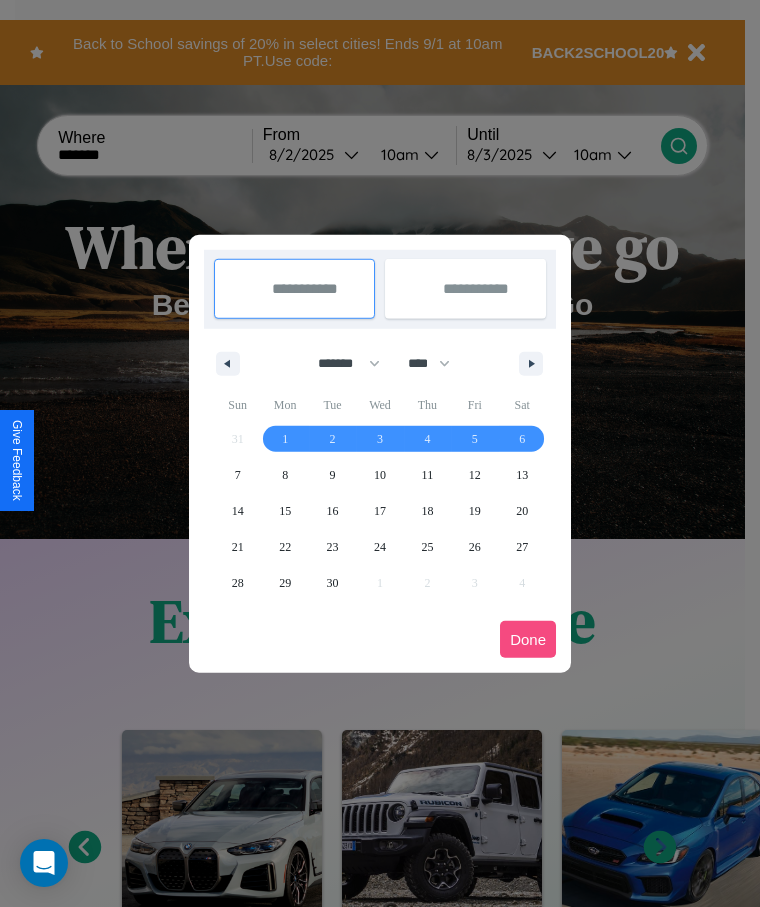 click on "Done" at bounding box center [528, 639] 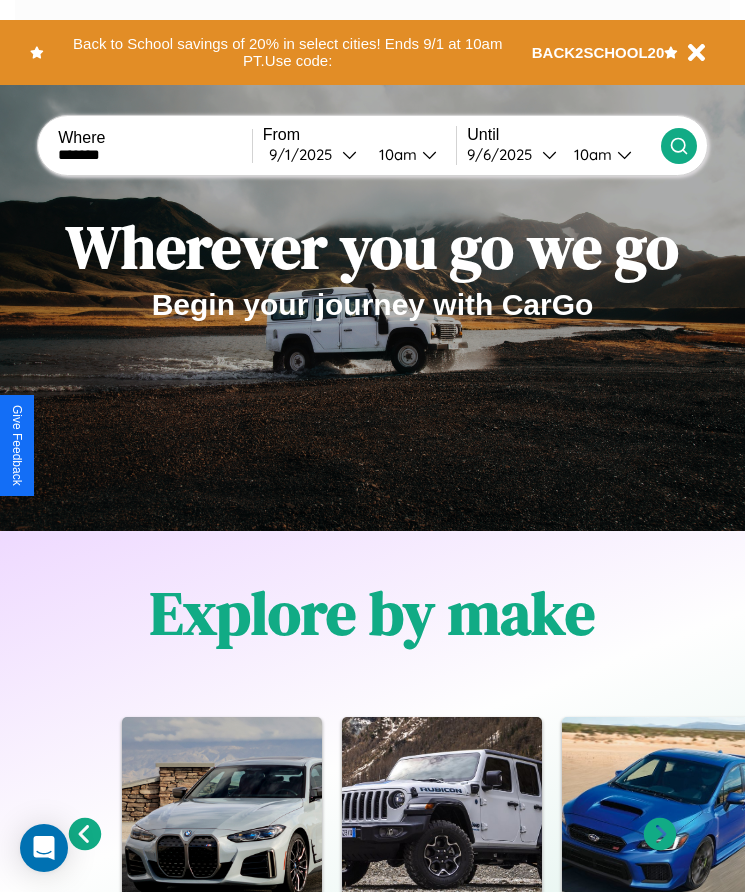 click 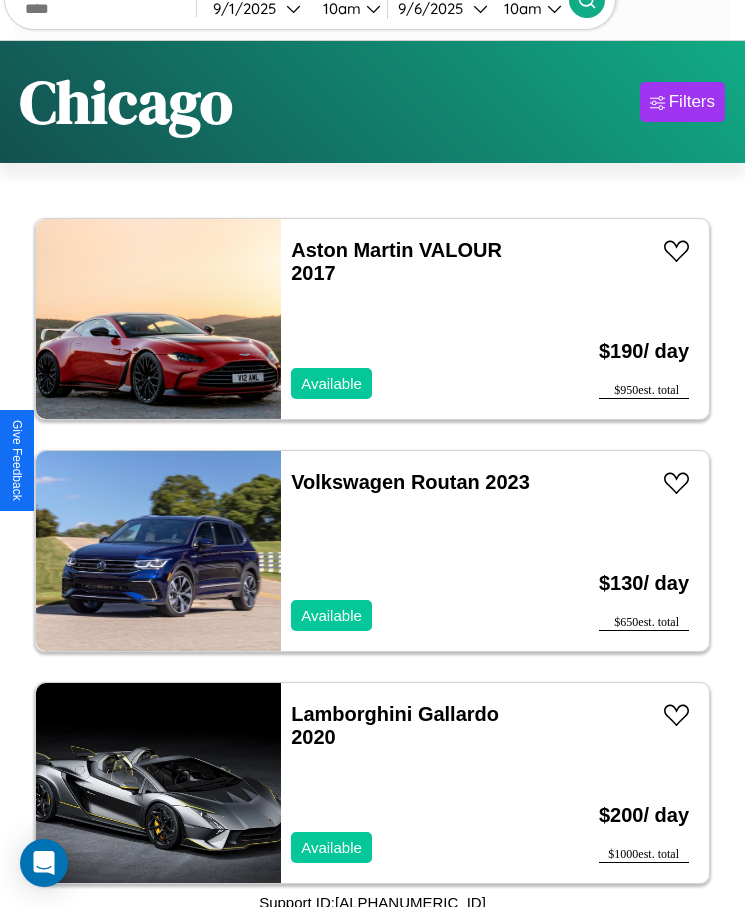 scroll, scrollTop: 50, scrollLeft: 0, axis: vertical 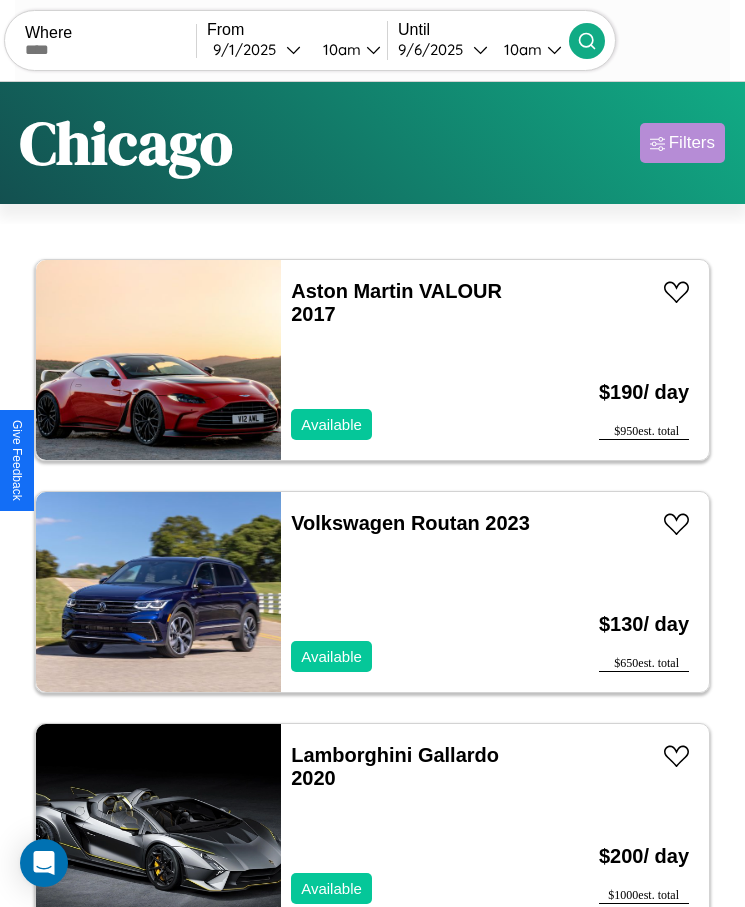 click on "Filters" at bounding box center [692, 143] 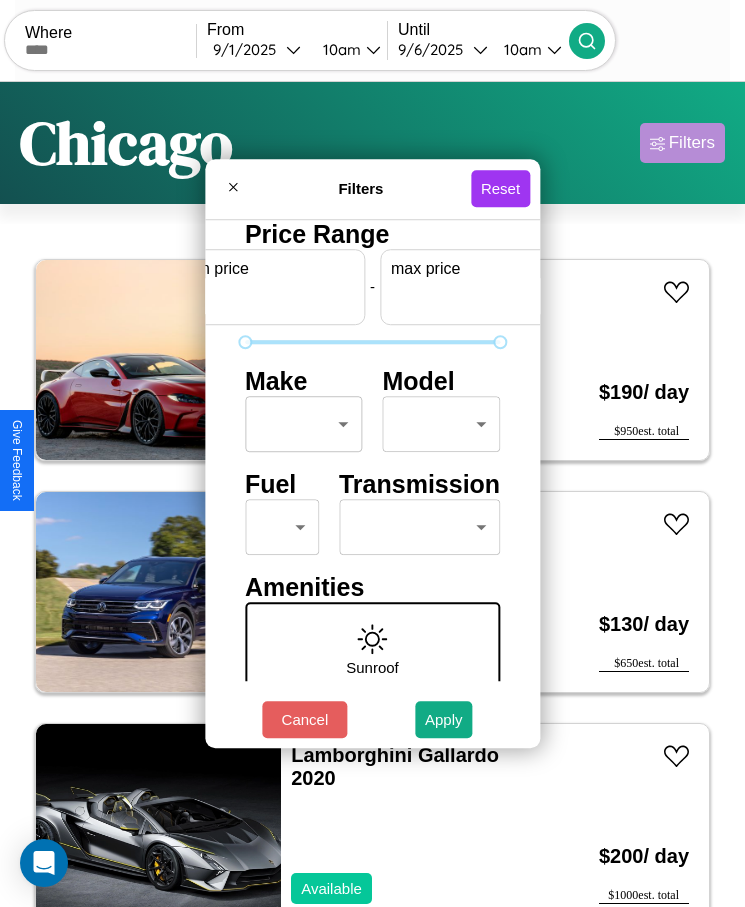 scroll, scrollTop: 0, scrollLeft: 74, axis: horizontal 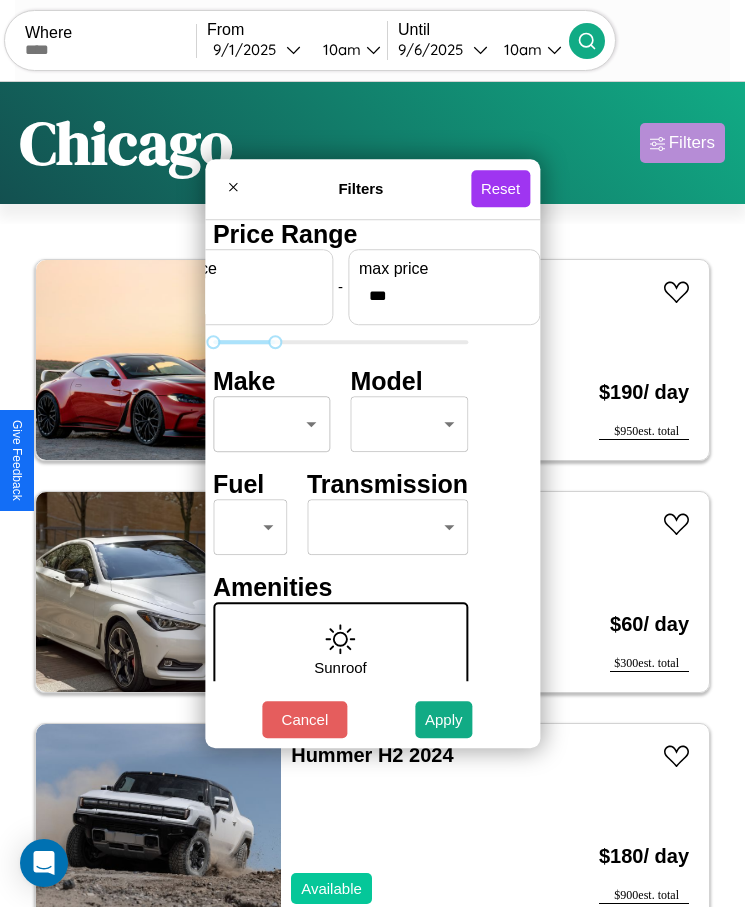 type on "***" 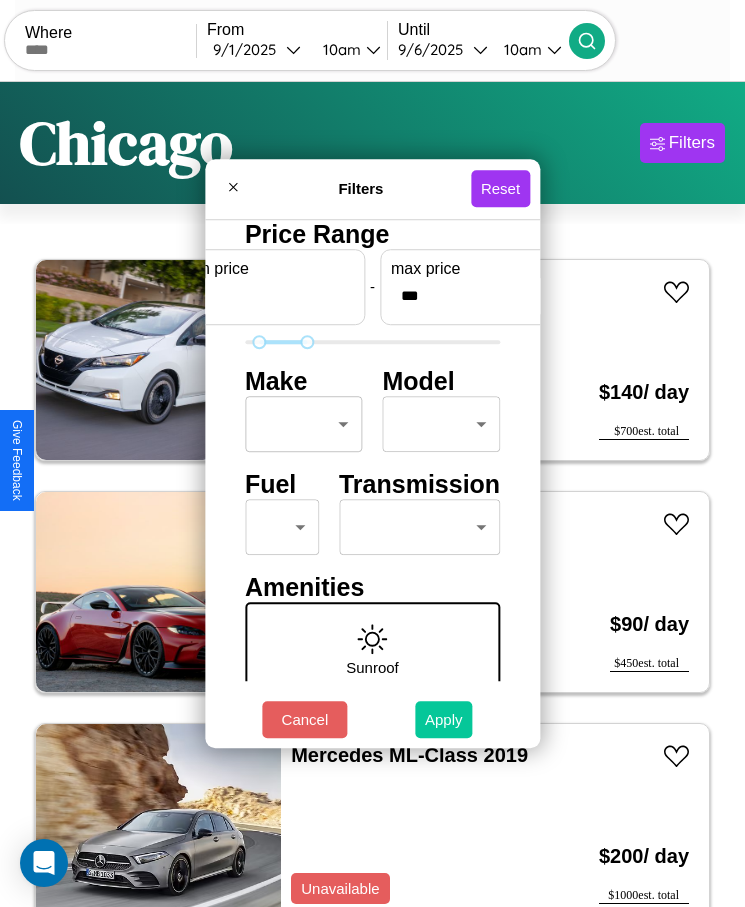 type on "**" 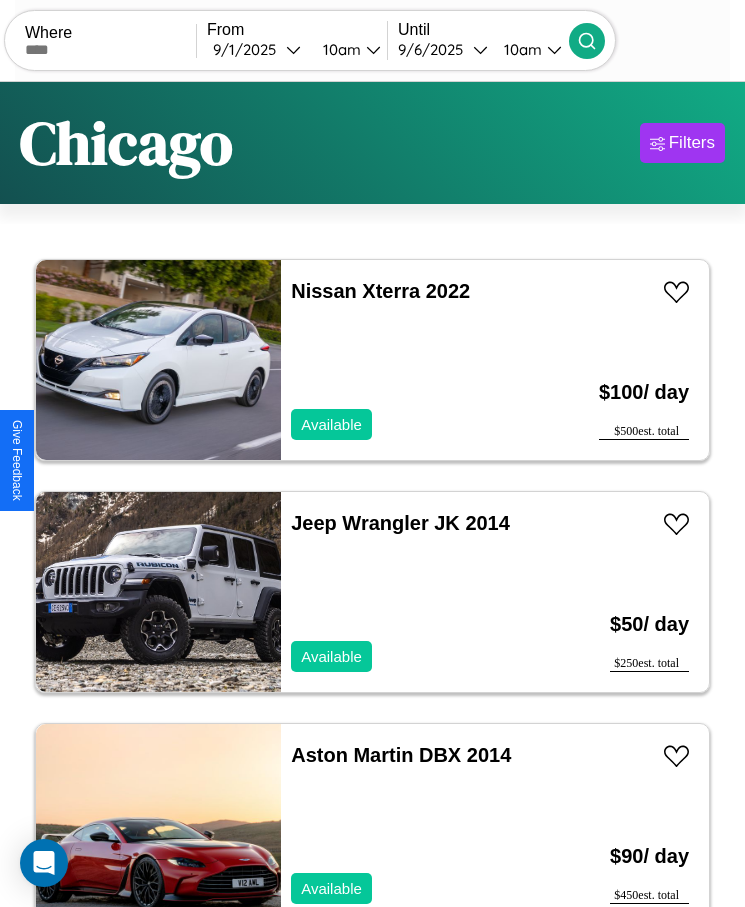 scroll, scrollTop: 48, scrollLeft: 0, axis: vertical 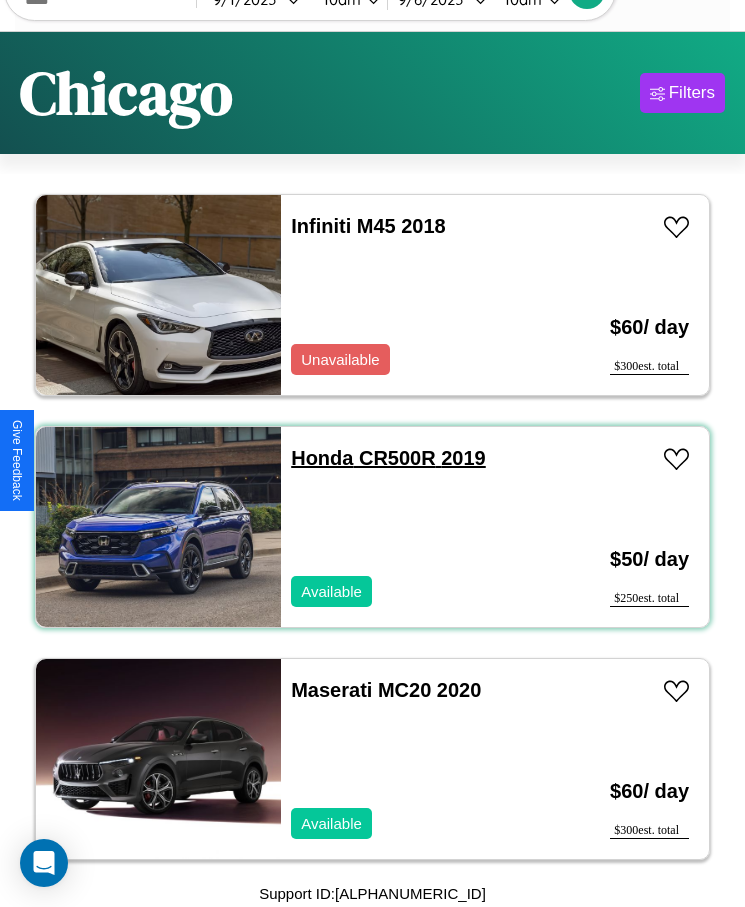 click on "Honda   CR500R   2019" at bounding box center (388, 458) 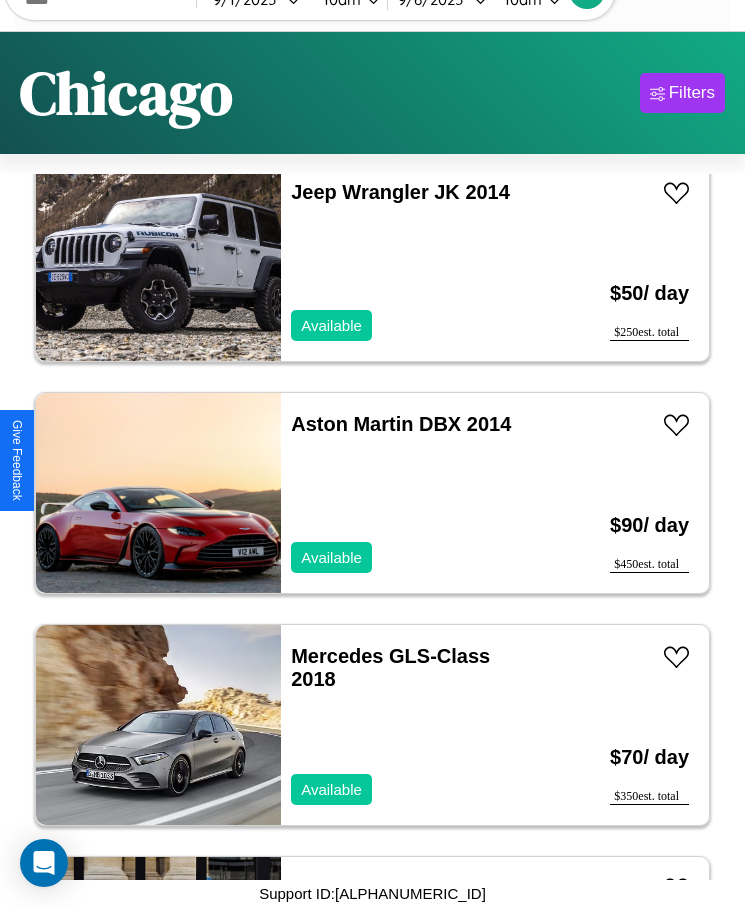 scroll, scrollTop: 15, scrollLeft: 0, axis: vertical 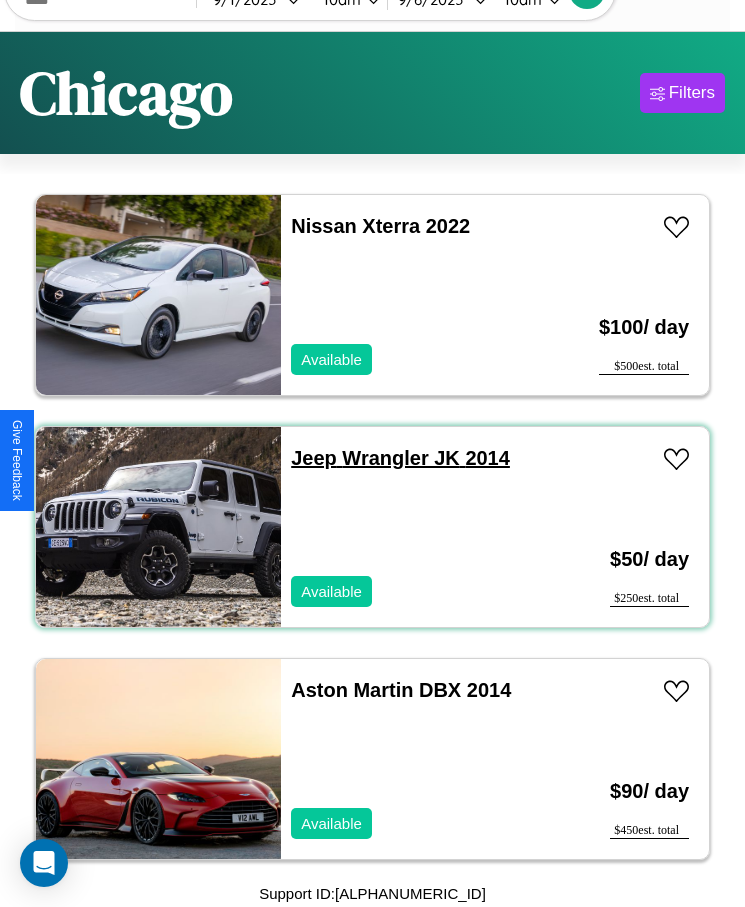 click on "Jeep   Wrangler JK   2014" at bounding box center [400, 458] 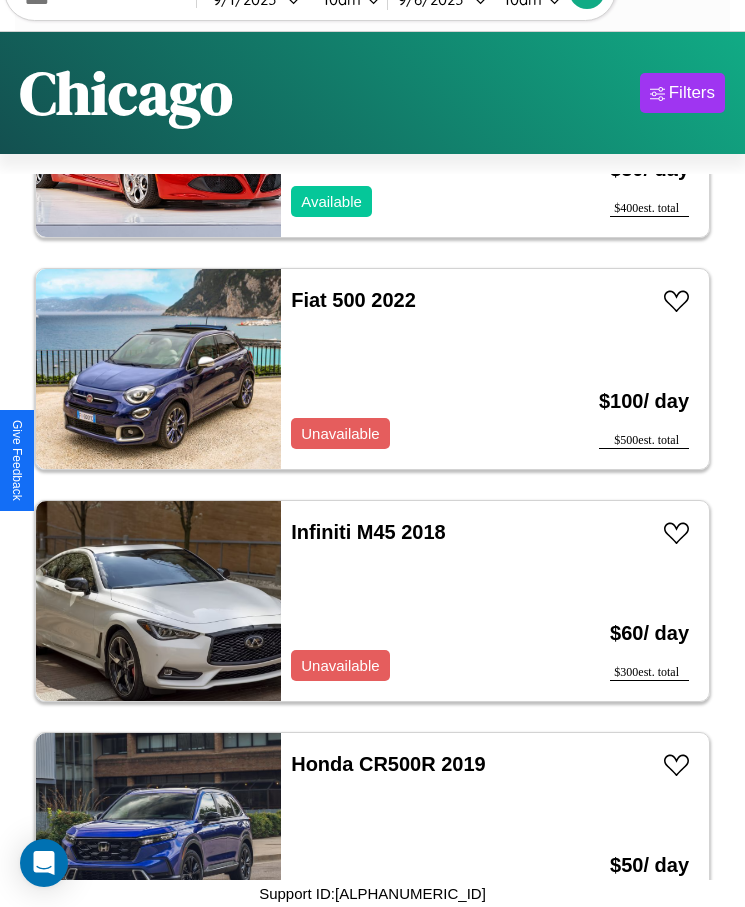 scroll, scrollTop: 1175, scrollLeft: 0, axis: vertical 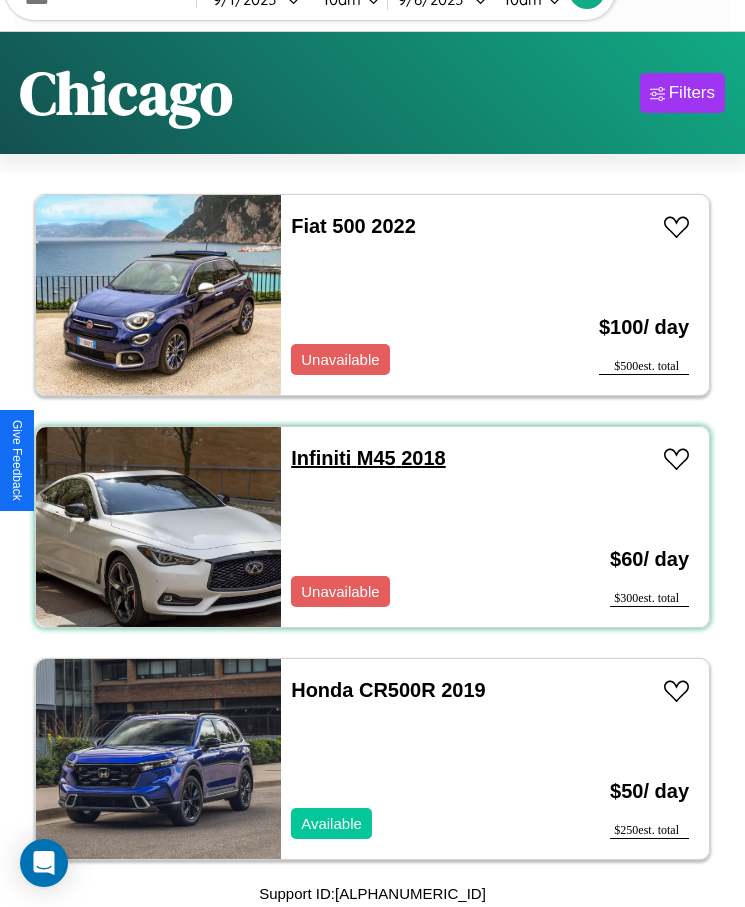 click on "Infiniti   M45   2018" at bounding box center [368, 458] 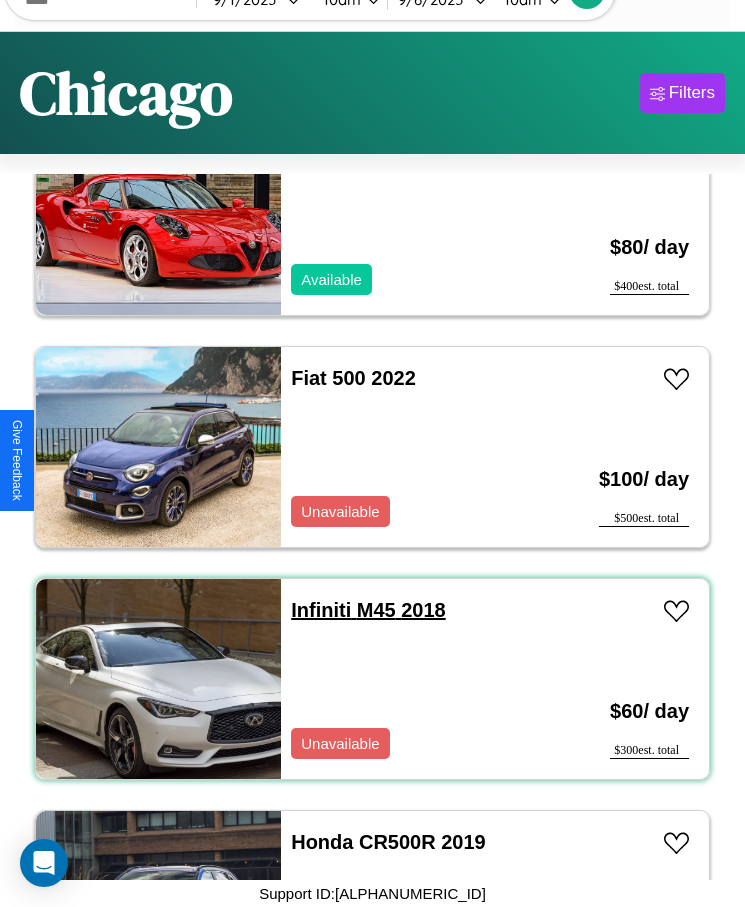 scroll, scrollTop: 943, scrollLeft: 0, axis: vertical 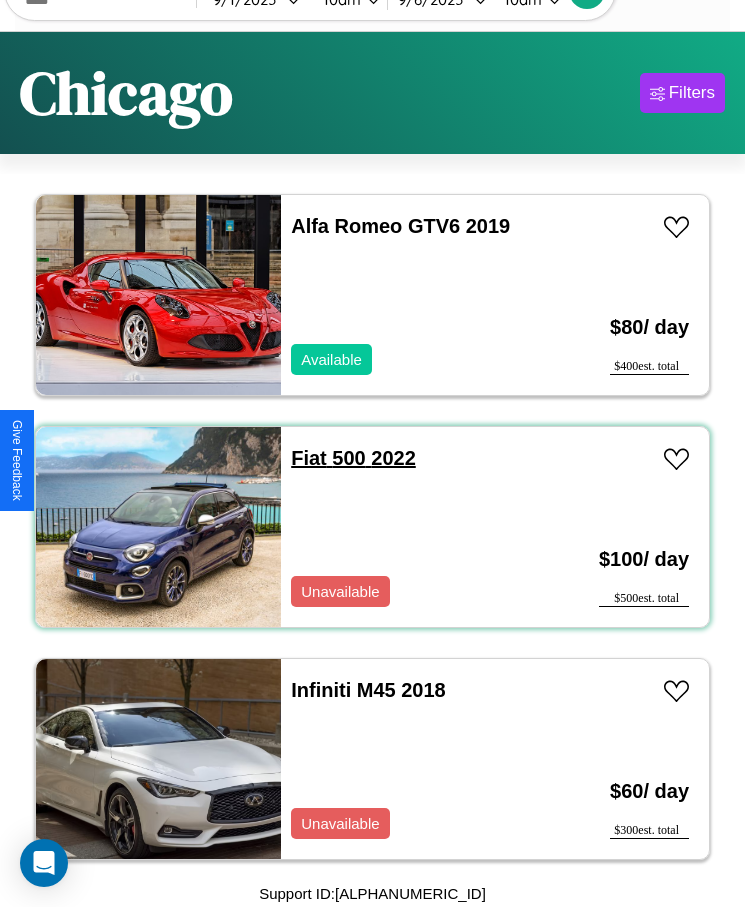click on "Fiat   500   2022" at bounding box center (353, 458) 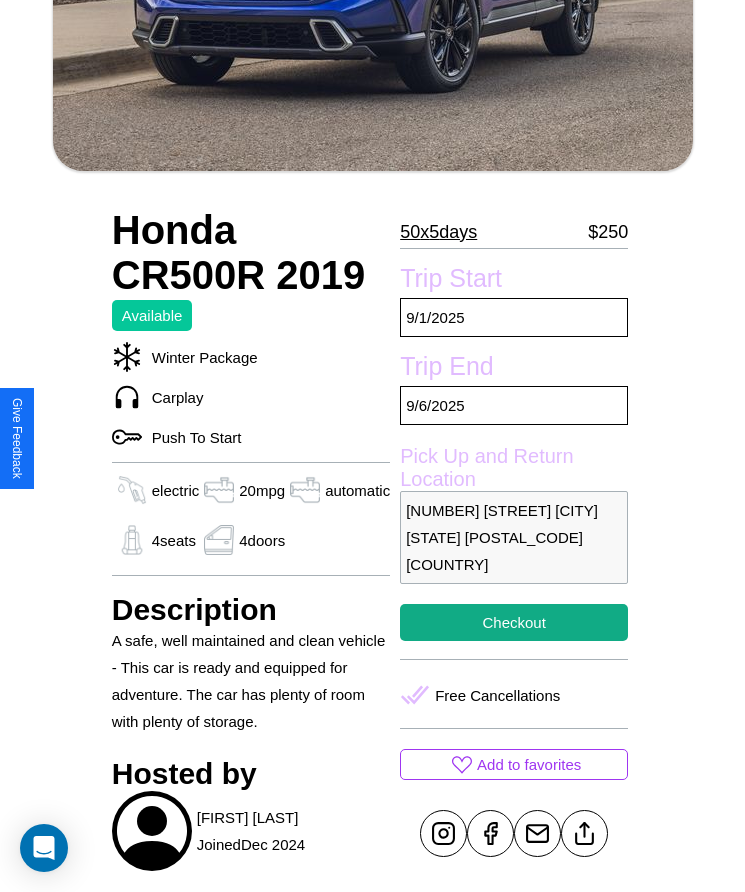 scroll, scrollTop: 750, scrollLeft: 0, axis: vertical 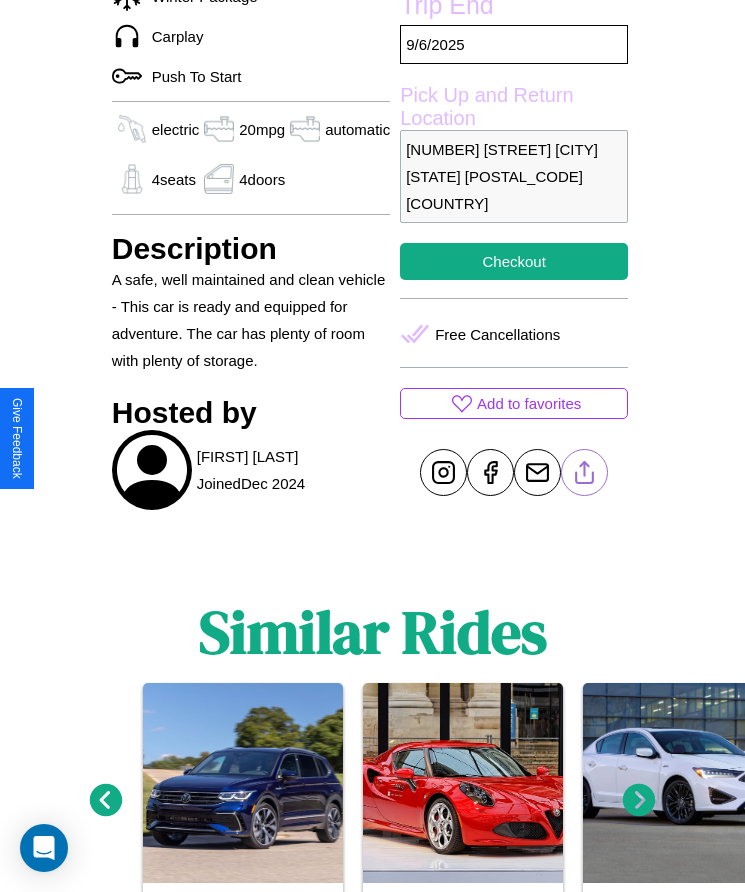 click 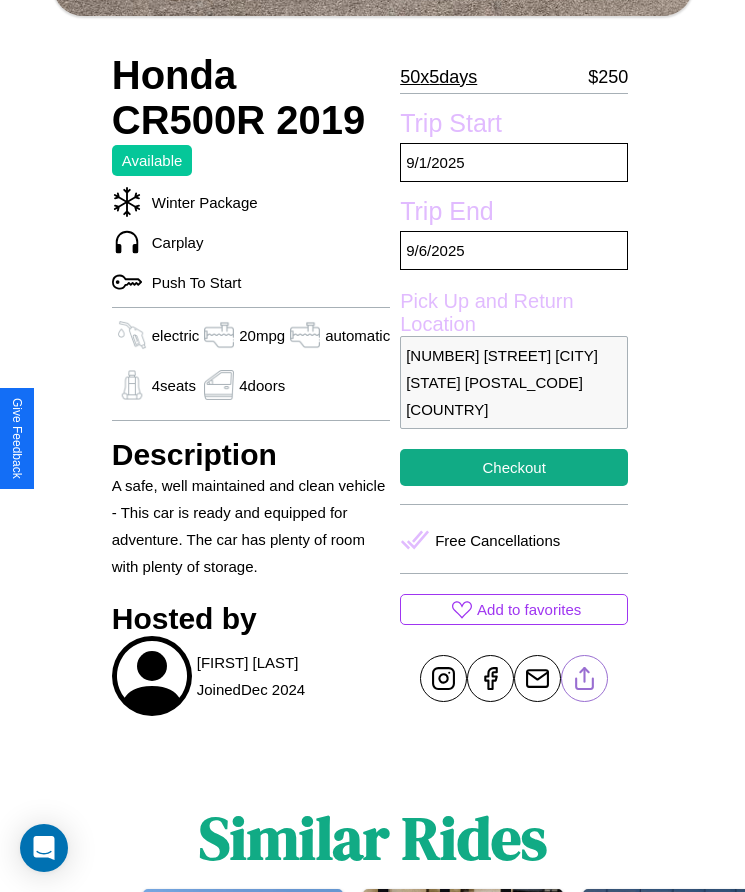 scroll, scrollTop: 539, scrollLeft: 0, axis: vertical 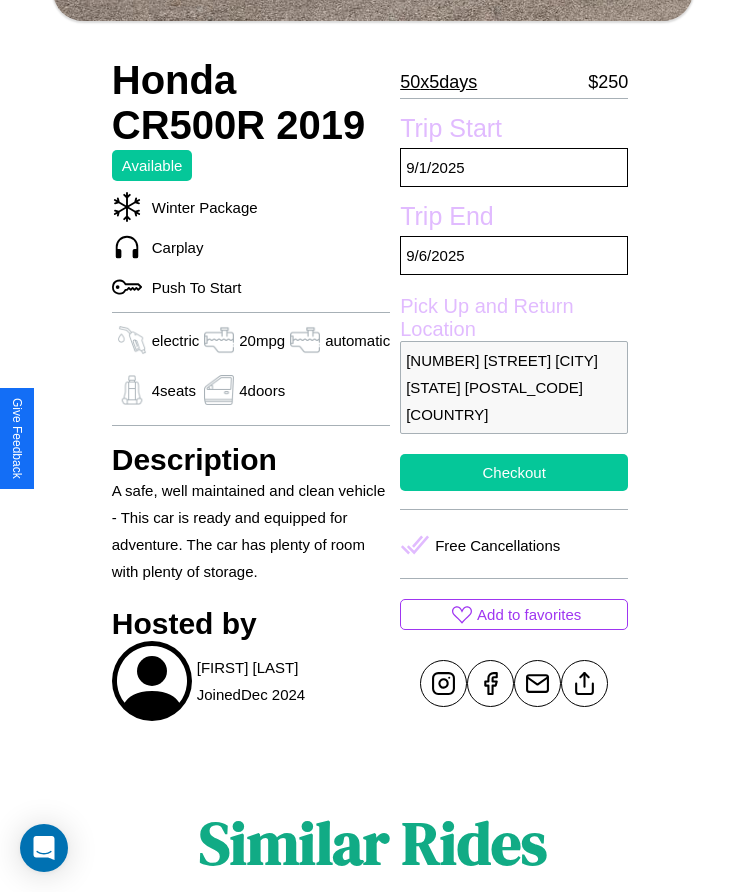 click on "Checkout" at bounding box center [514, 472] 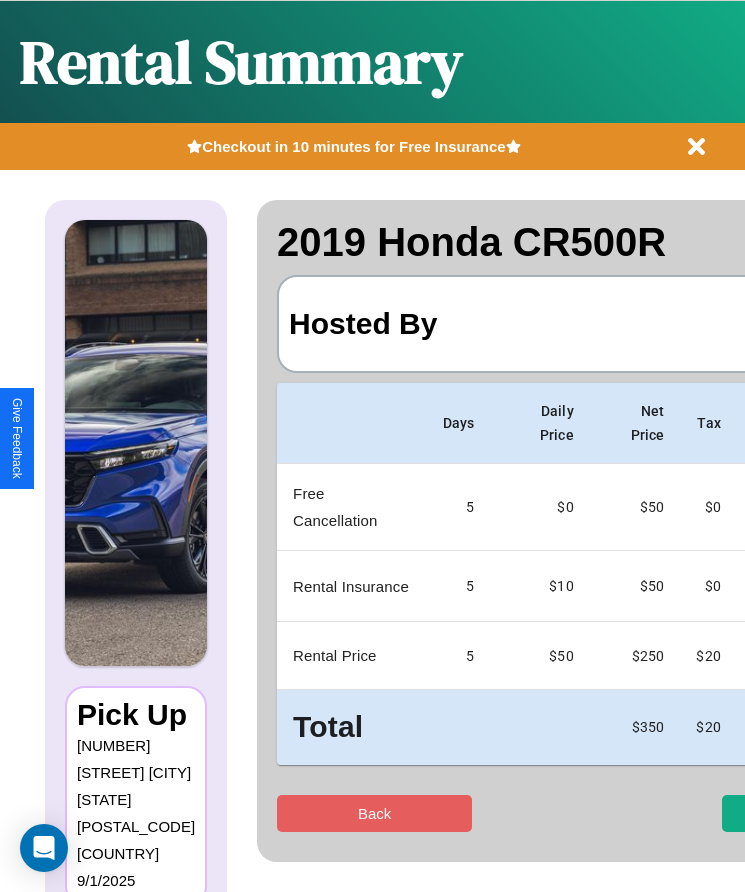 scroll, scrollTop: 0, scrollLeft: 118, axis: horizontal 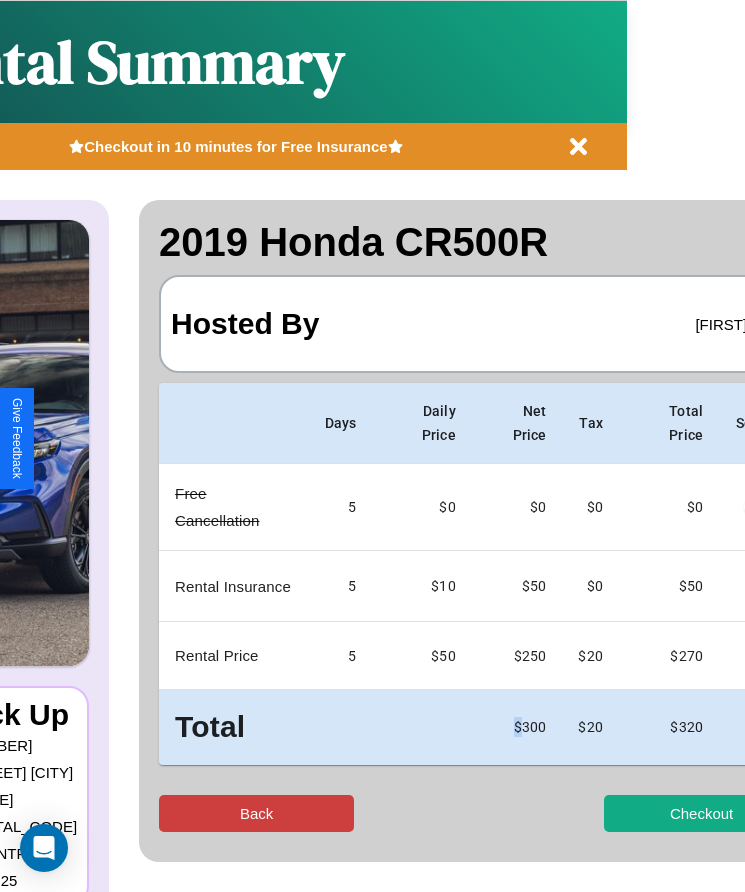 click on "Back" at bounding box center (256, 813) 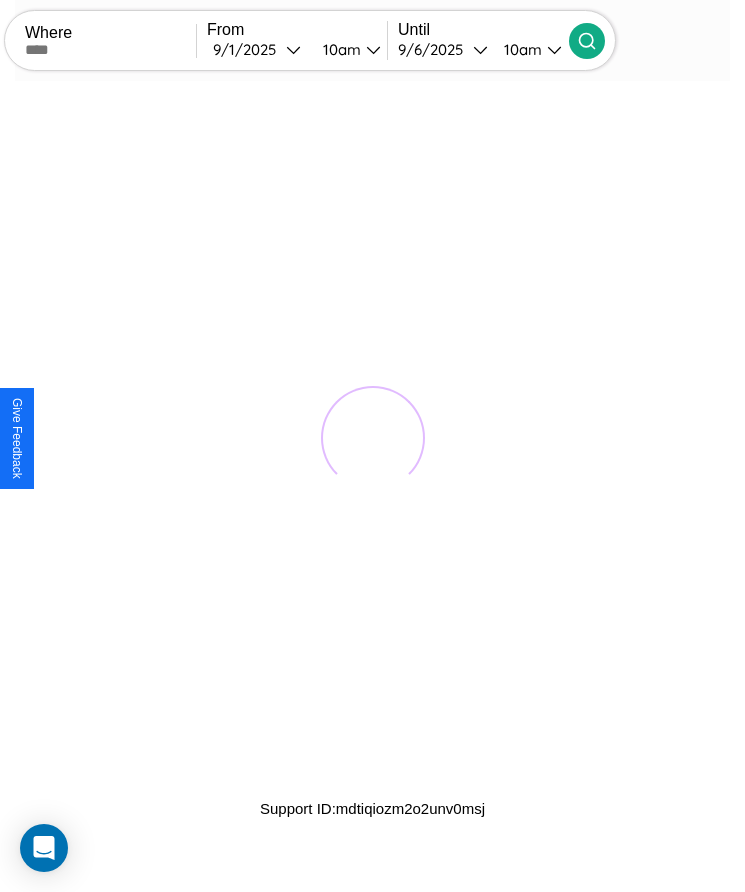 scroll, scrollTop: 0, scrollLeft: 0, axis: both 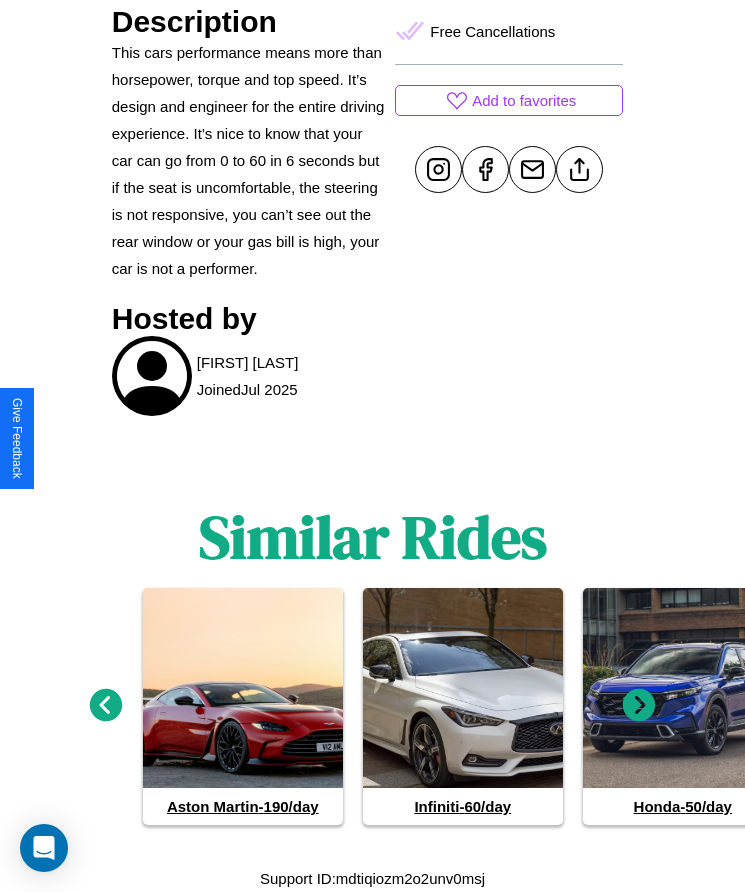 click 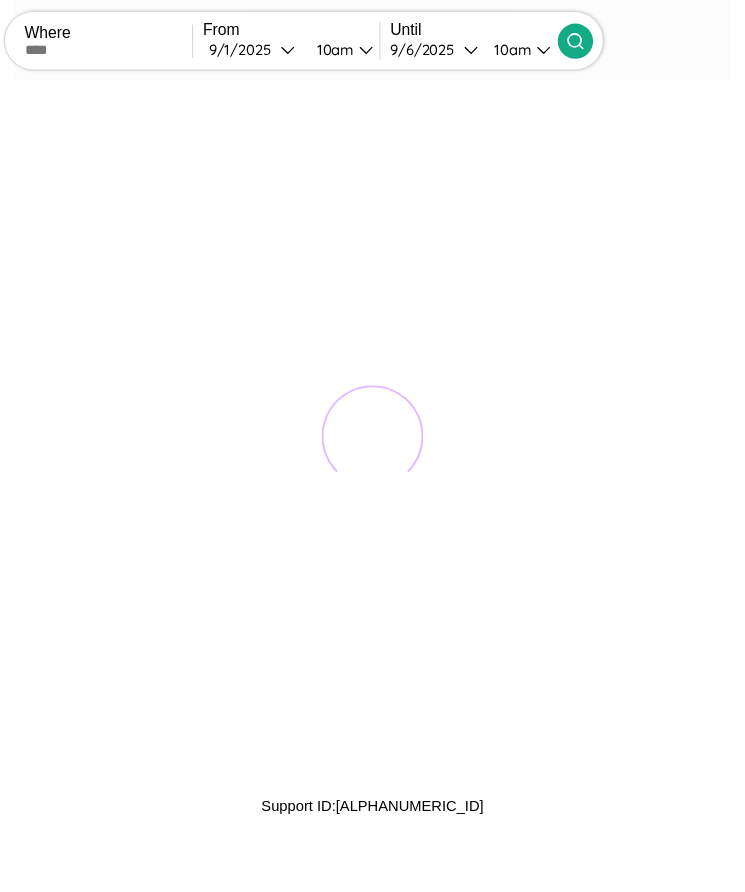 scroll, scrollTop: 0, scrollLeft: 0, axis: both 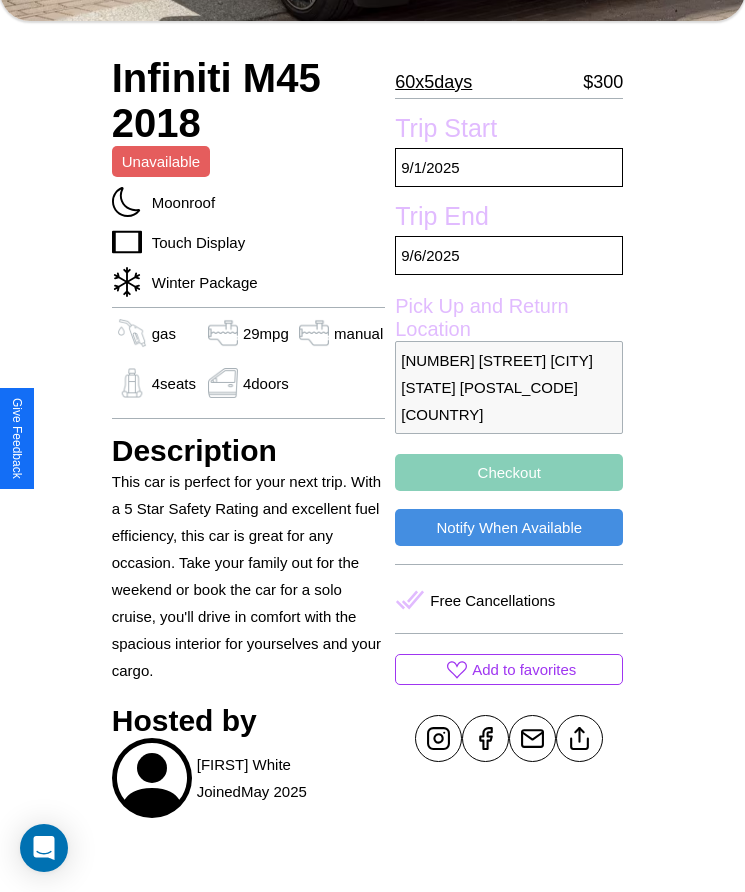 click on "Checkout" at bounding box center [509, 472] 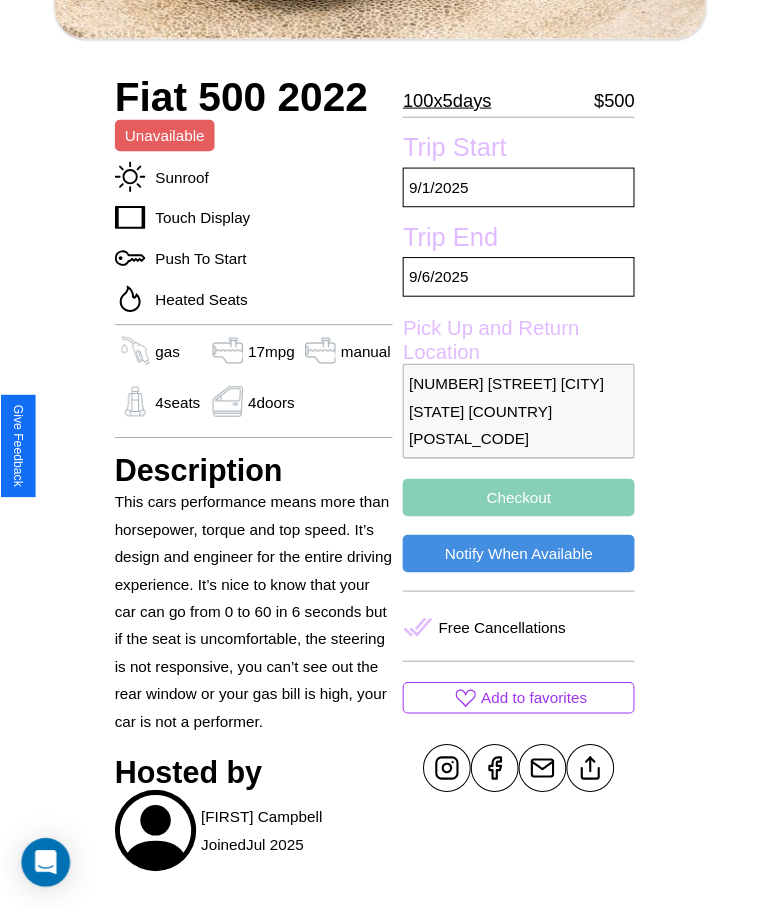 scroll, scrollTop: 737, scrollLeft: 0, axis: vertical 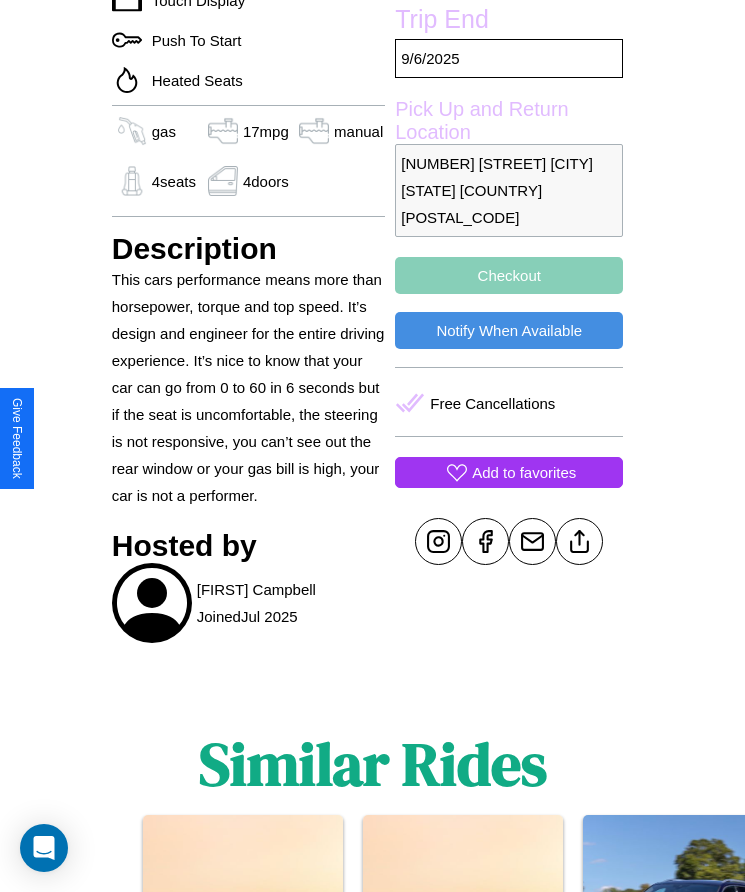 click on "Add to favorites" at bounding box center (524, 472) 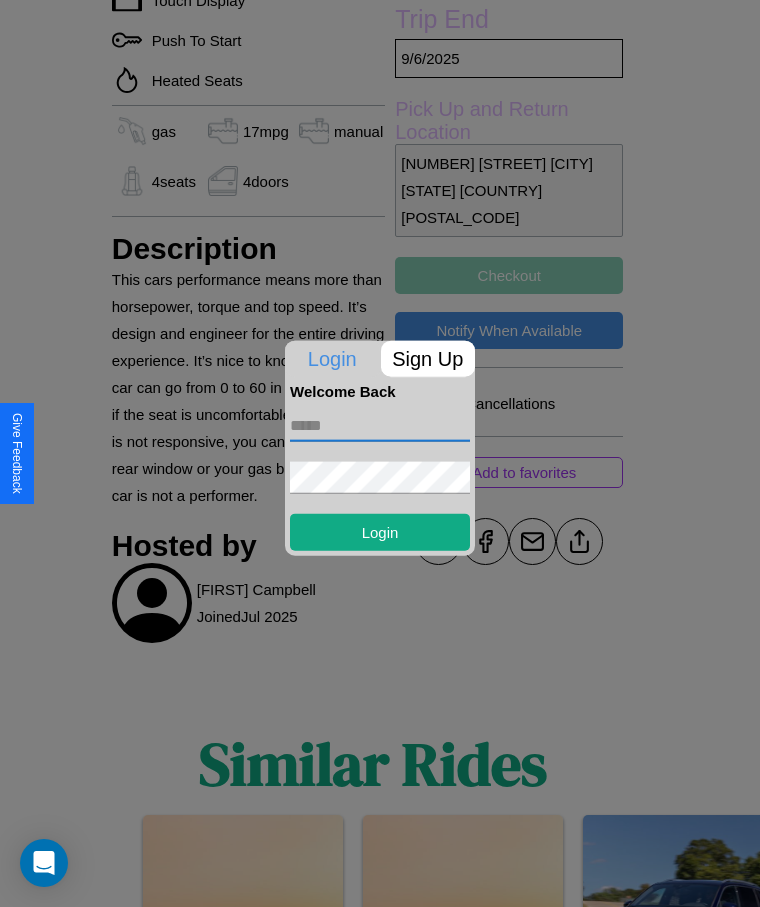 click at bounding box center [380, 425] 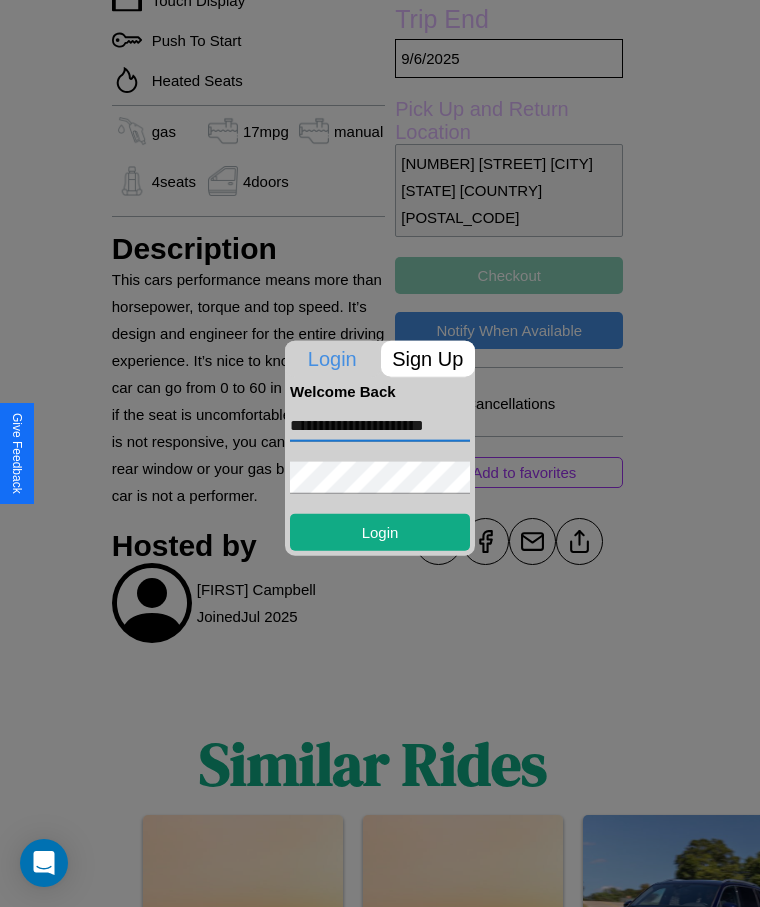 scroll, scrollTop: 0, scrollLeft: 15, axis: horizontal 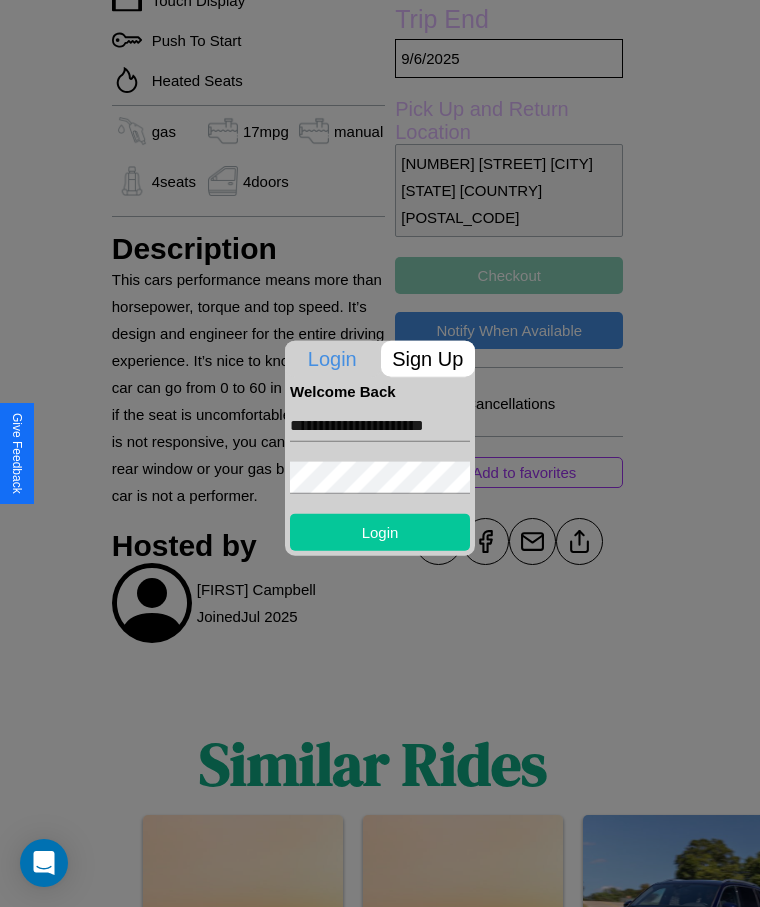 click on "Login" at bounding box center [380, 531] 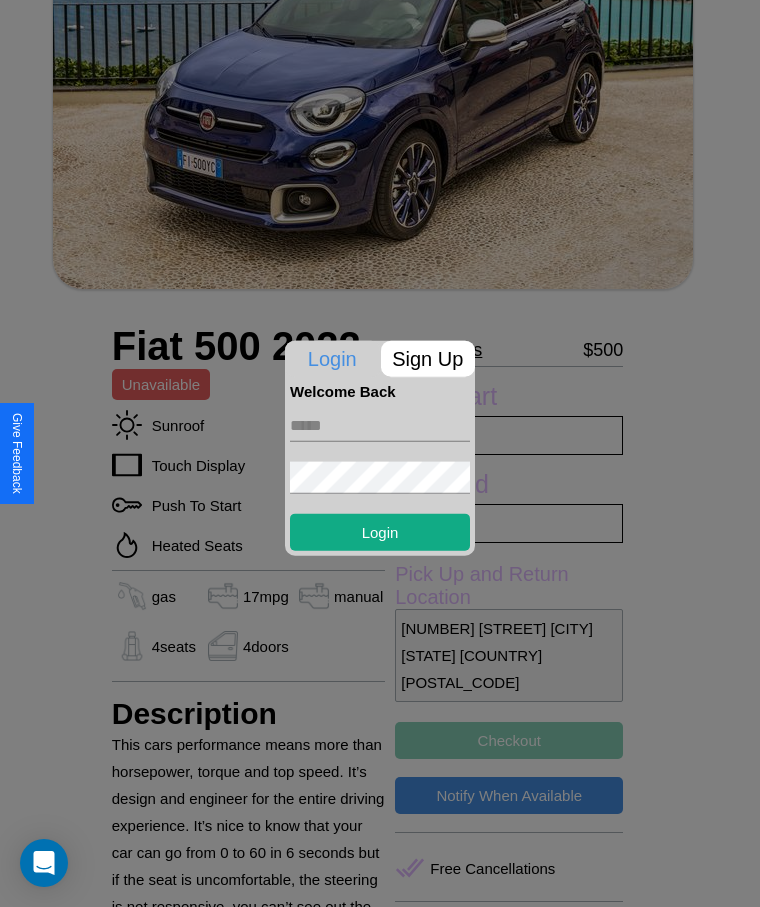 scroll, scrollTop: 254, scrollLeft: 0, axis: vertical 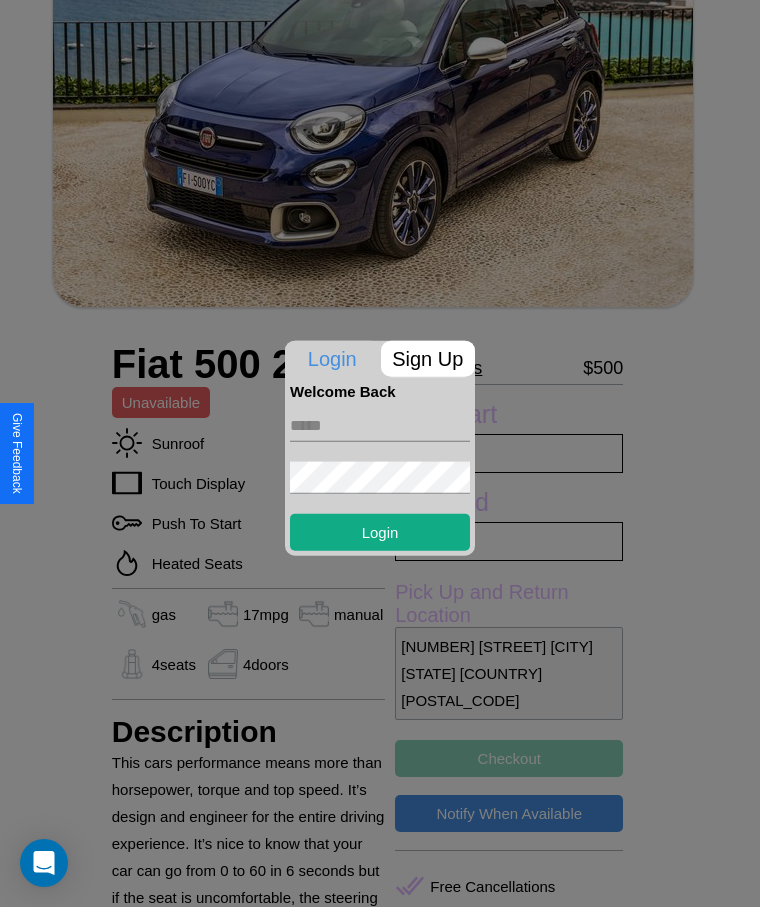 click at bounding box center (380, 453) 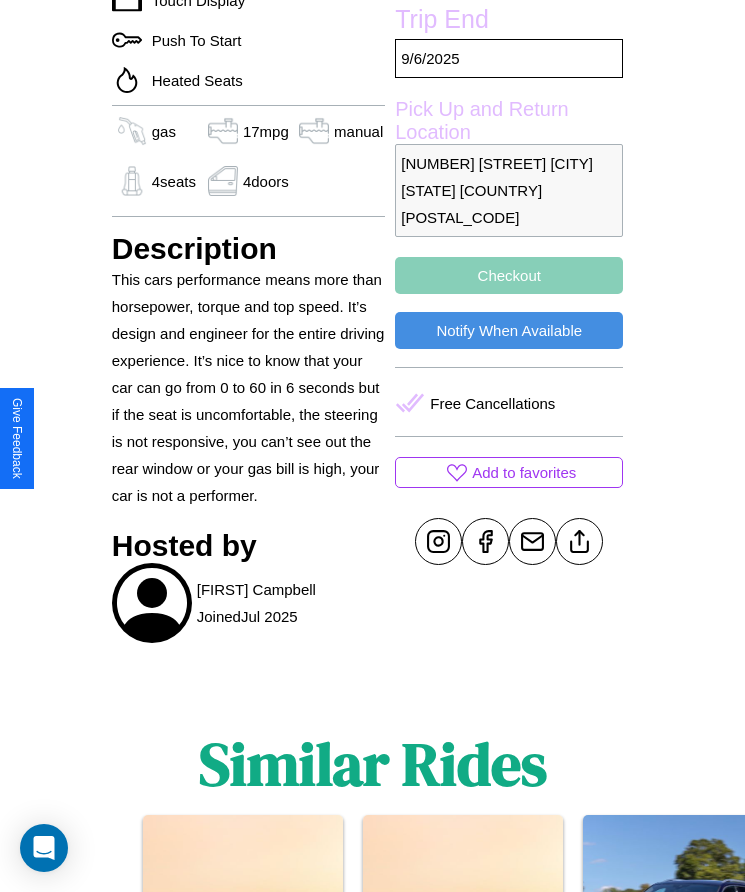 scroll, scrollTop: 0, scrollLeft: 0, axis: both 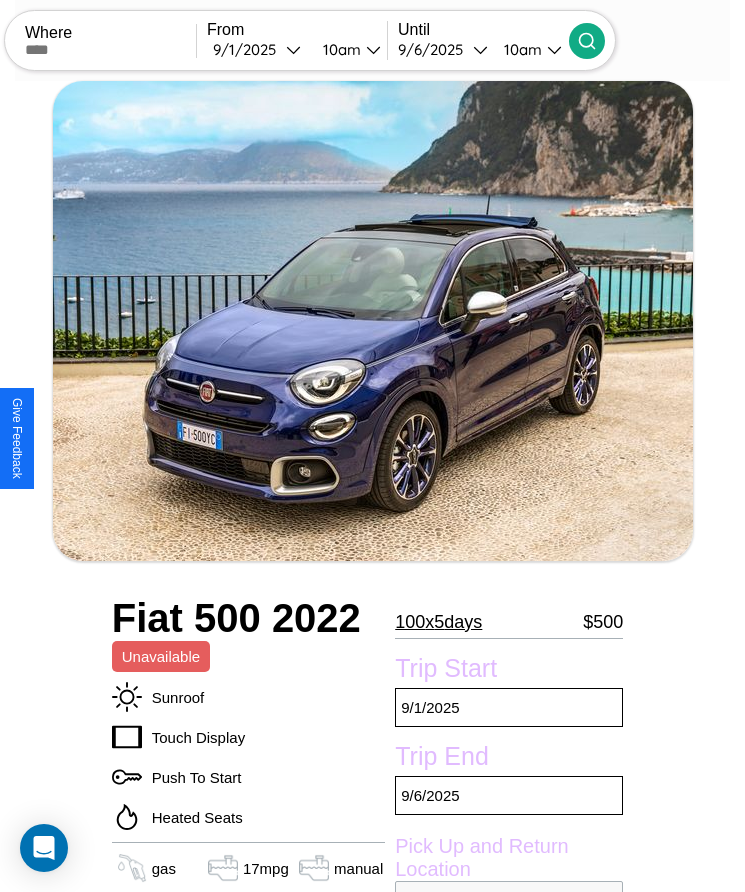 click on "[DATE]" at bounding box center [249, 49] 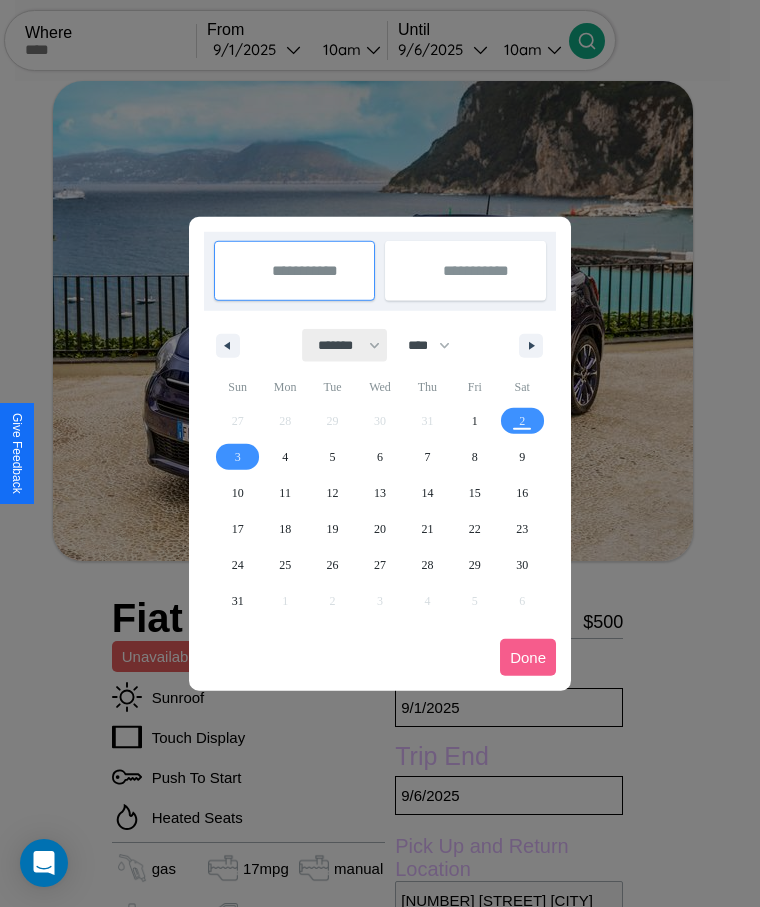 click on "******* ******** ***** ***** *** **** **** ****** ********* ******* ******** ********" at bounding box center (345, 345) 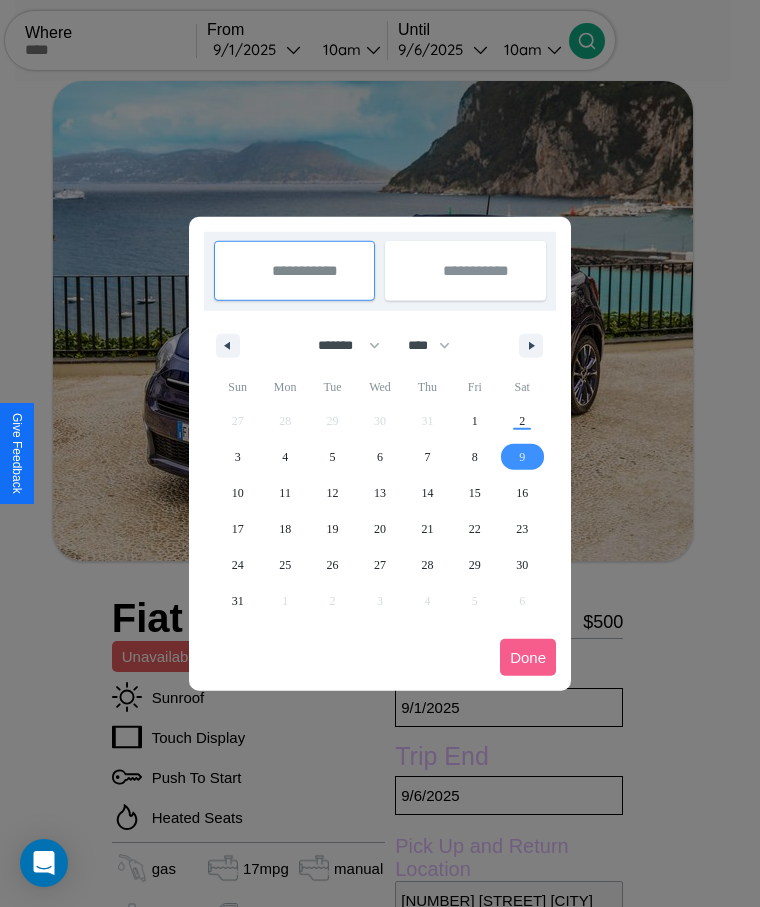 click on "9" at bounding box center [522, 457] 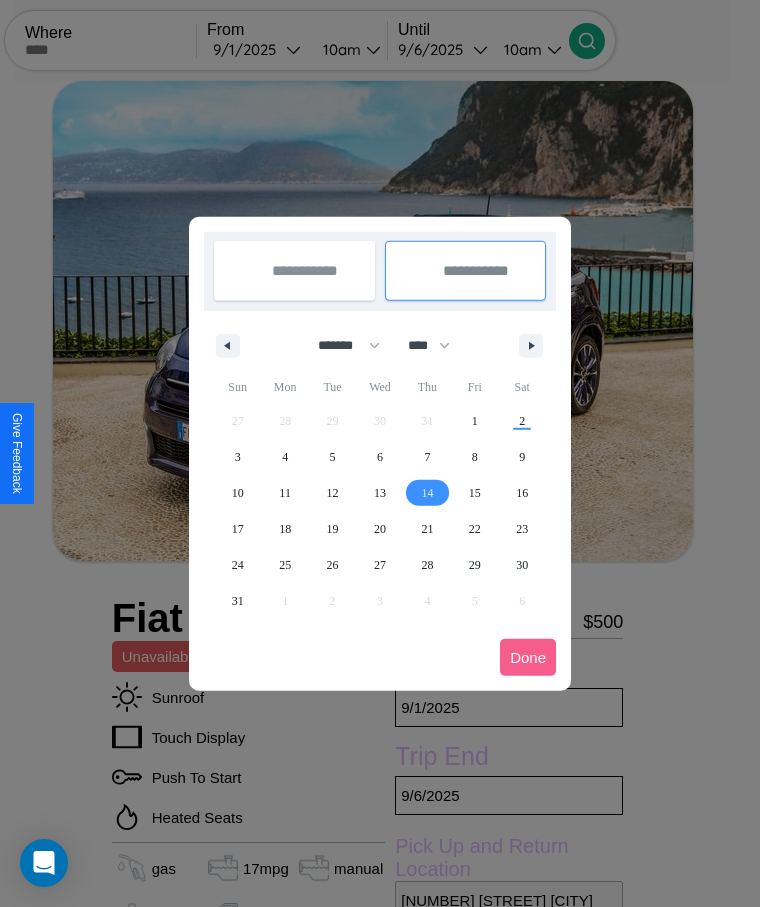 click on "14" at bounding box center (427, 493) 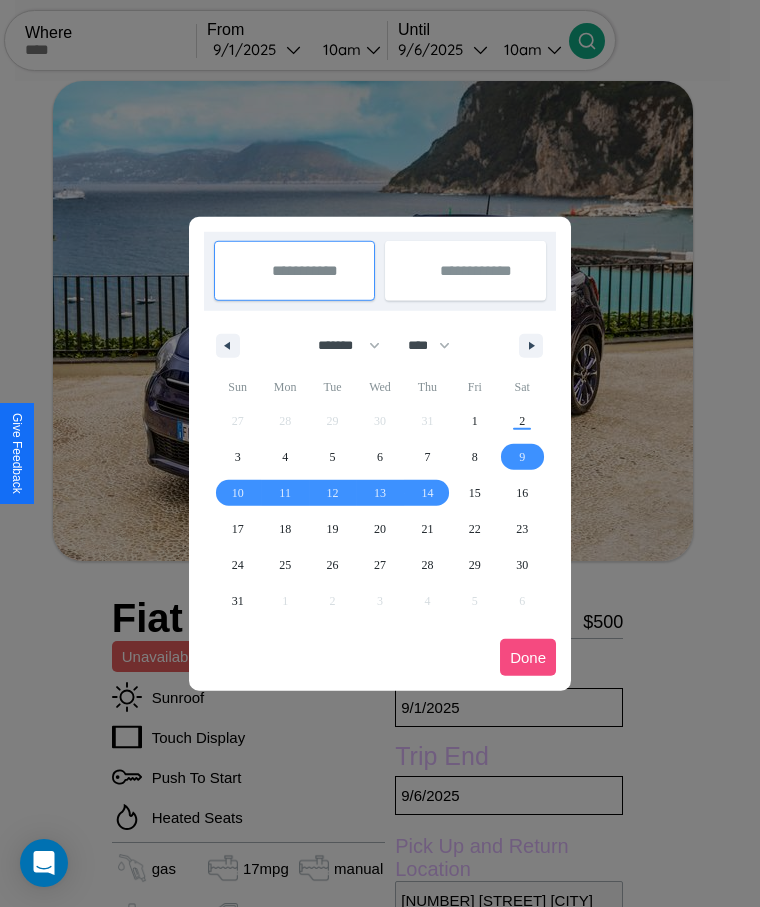 click on "Done" at bounding box center [528, 657] 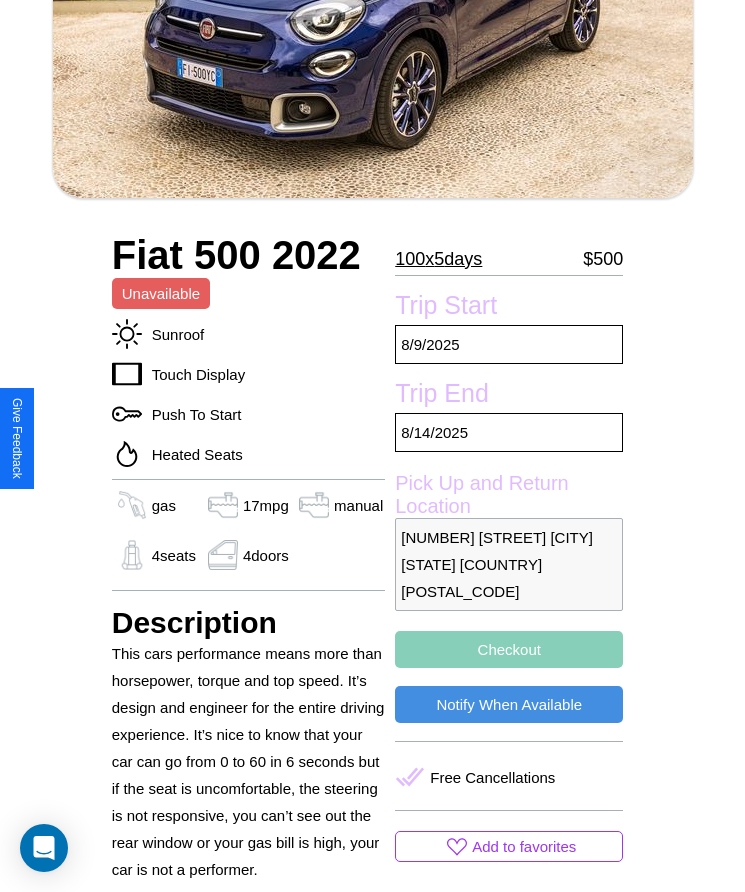 scroll, scrollTop: 540, scrollLeft: 0, axis: vertical 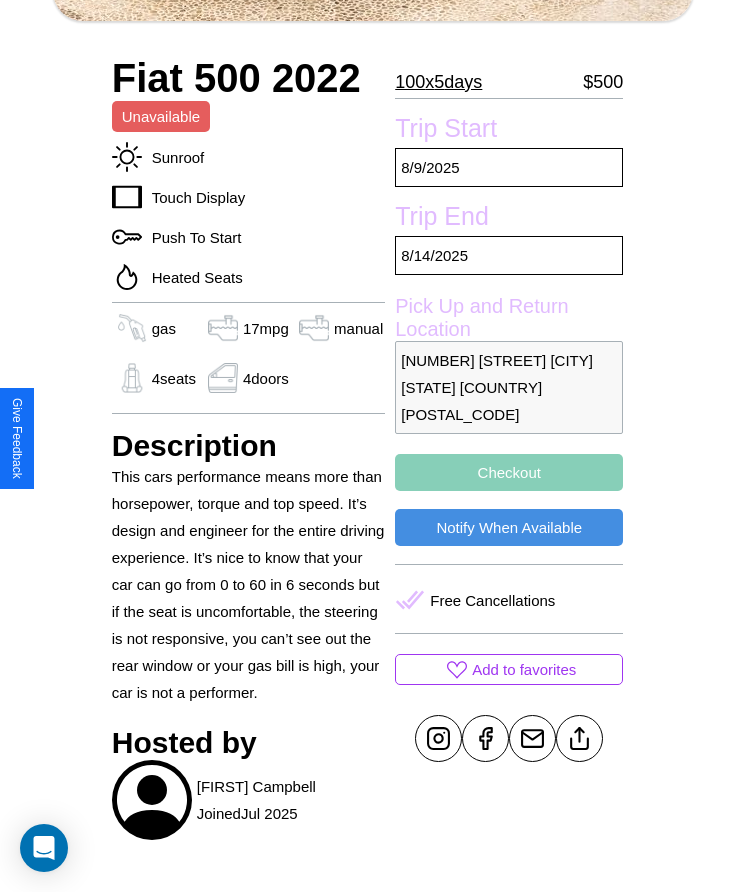 click on "Checkout" at bounding box center [509, 472] 